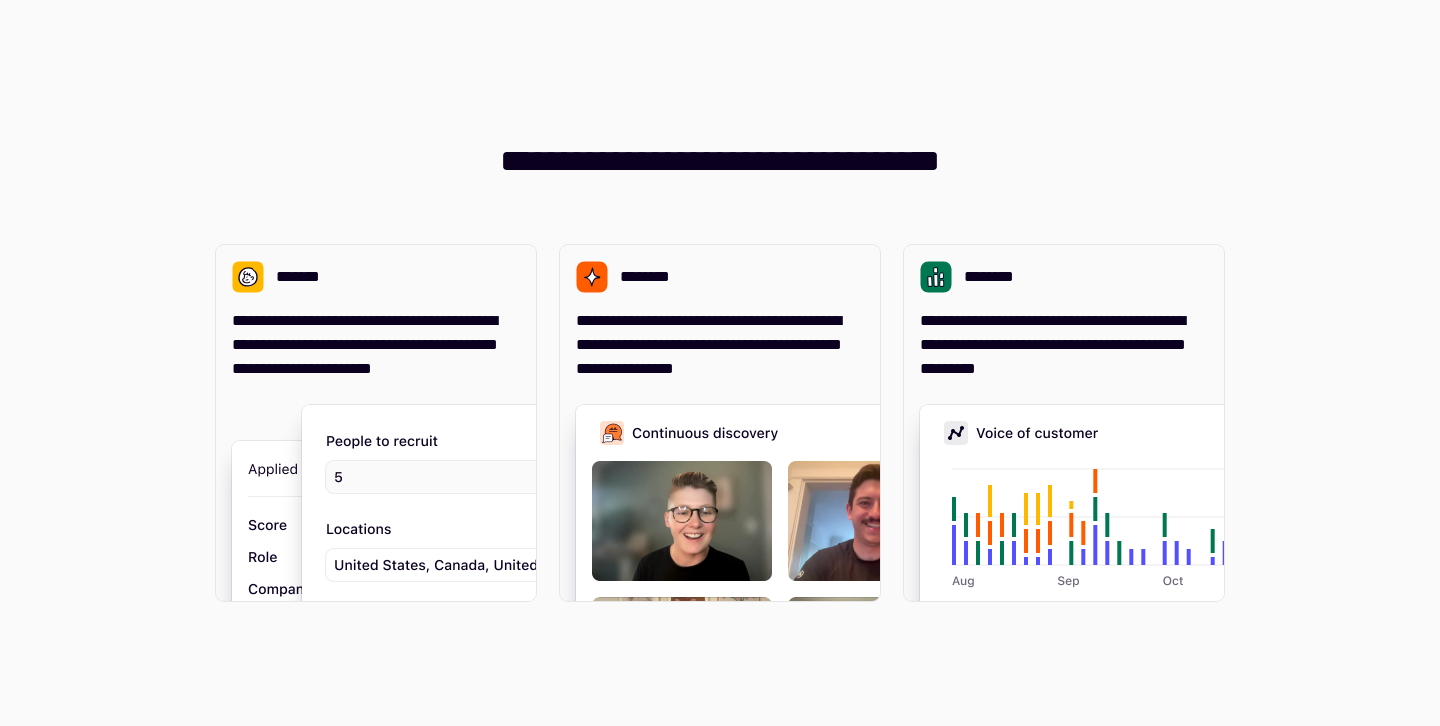 scroll, scrollTop: 0, scrollLeft: 0, axis: both 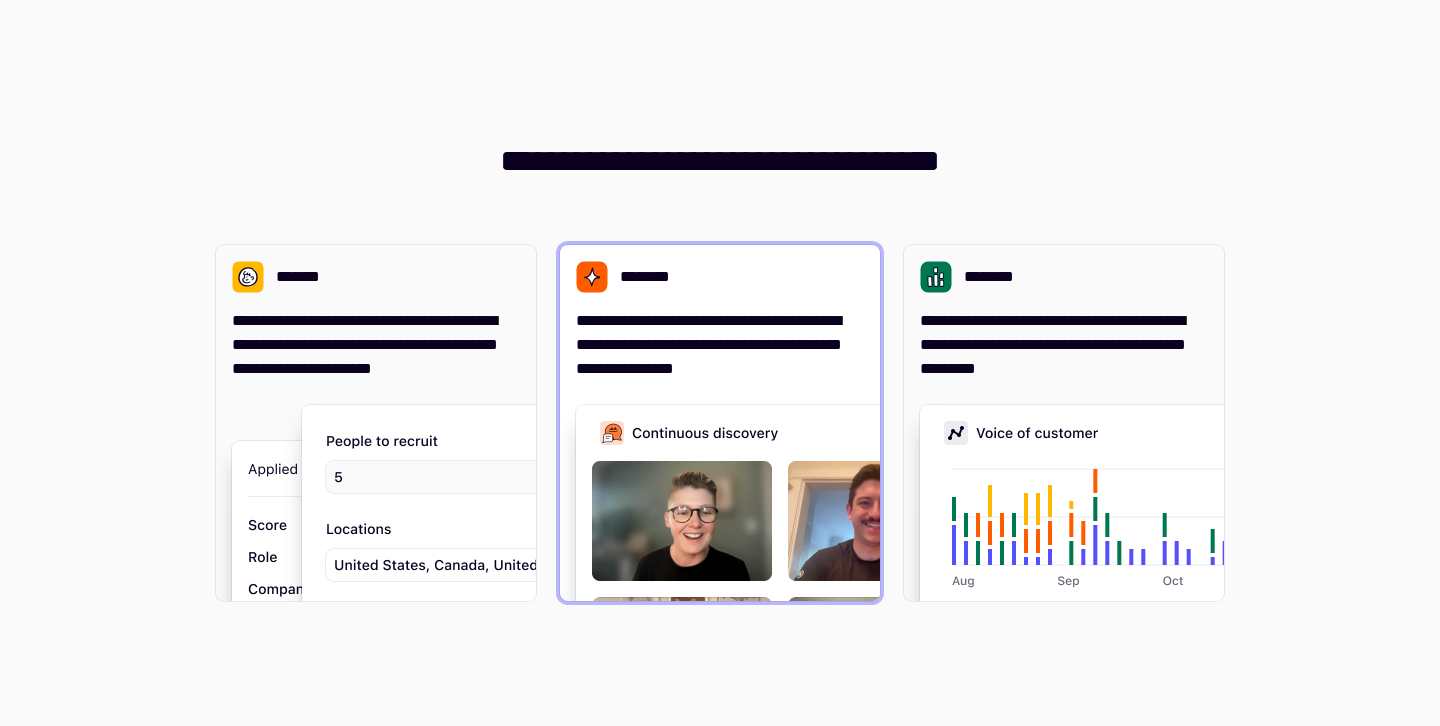 click on "**********" at bounding box center [720, 423] 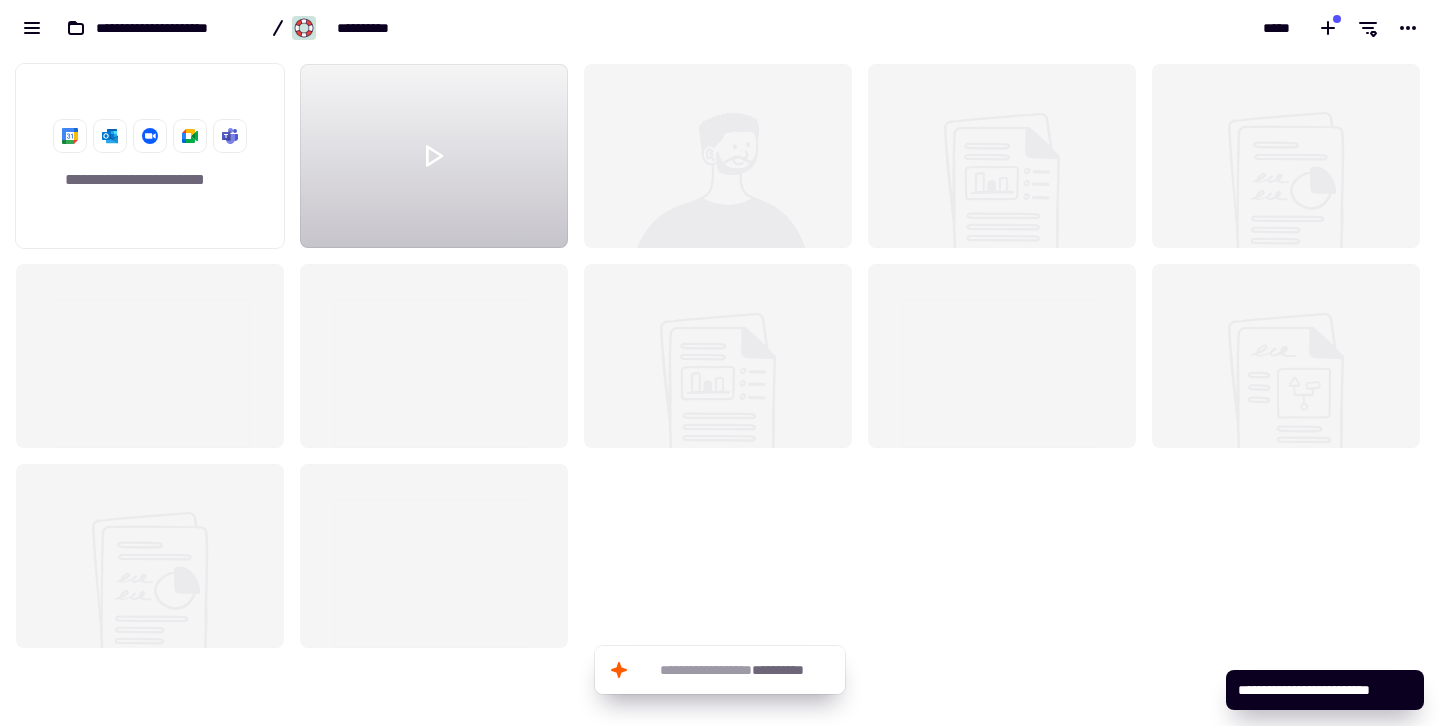 scroll, scrollTop: 1, scrollLeft: 1, axis: both 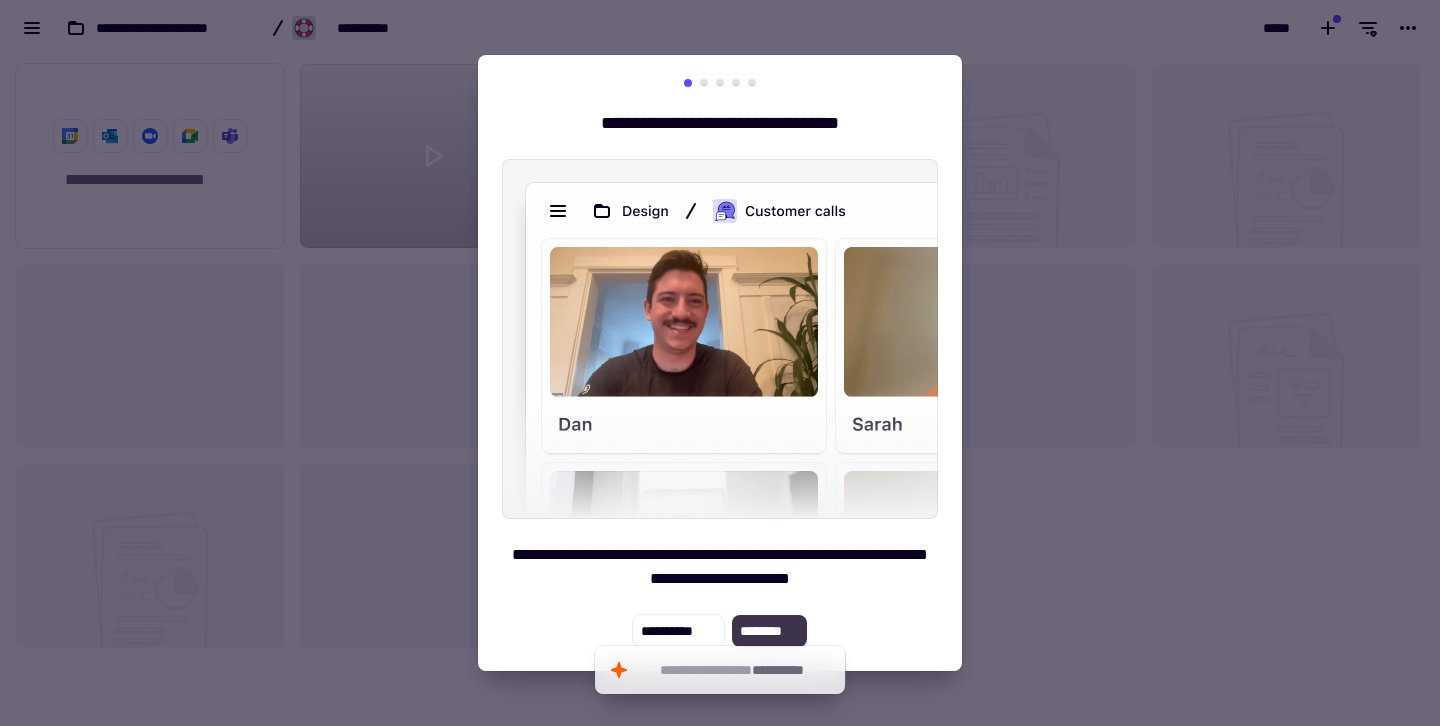 click on "********" 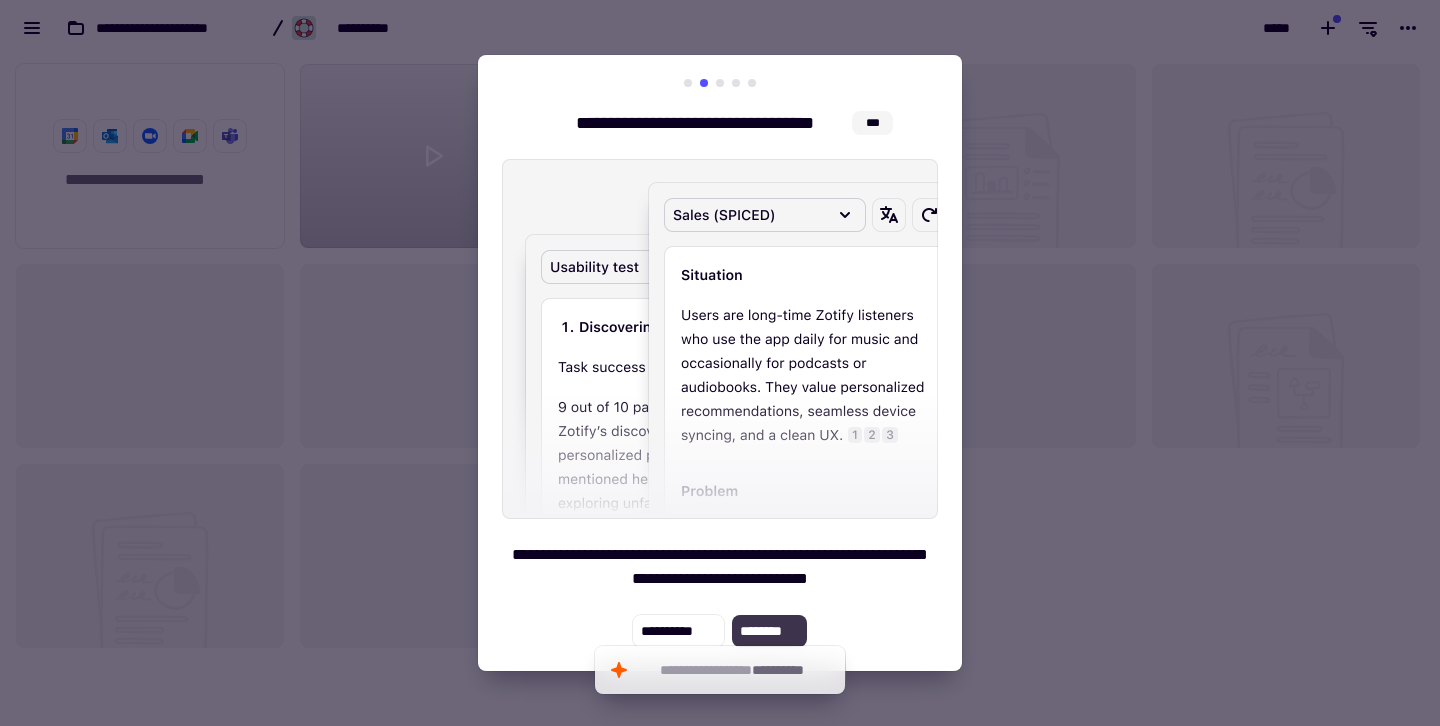 click on "********" 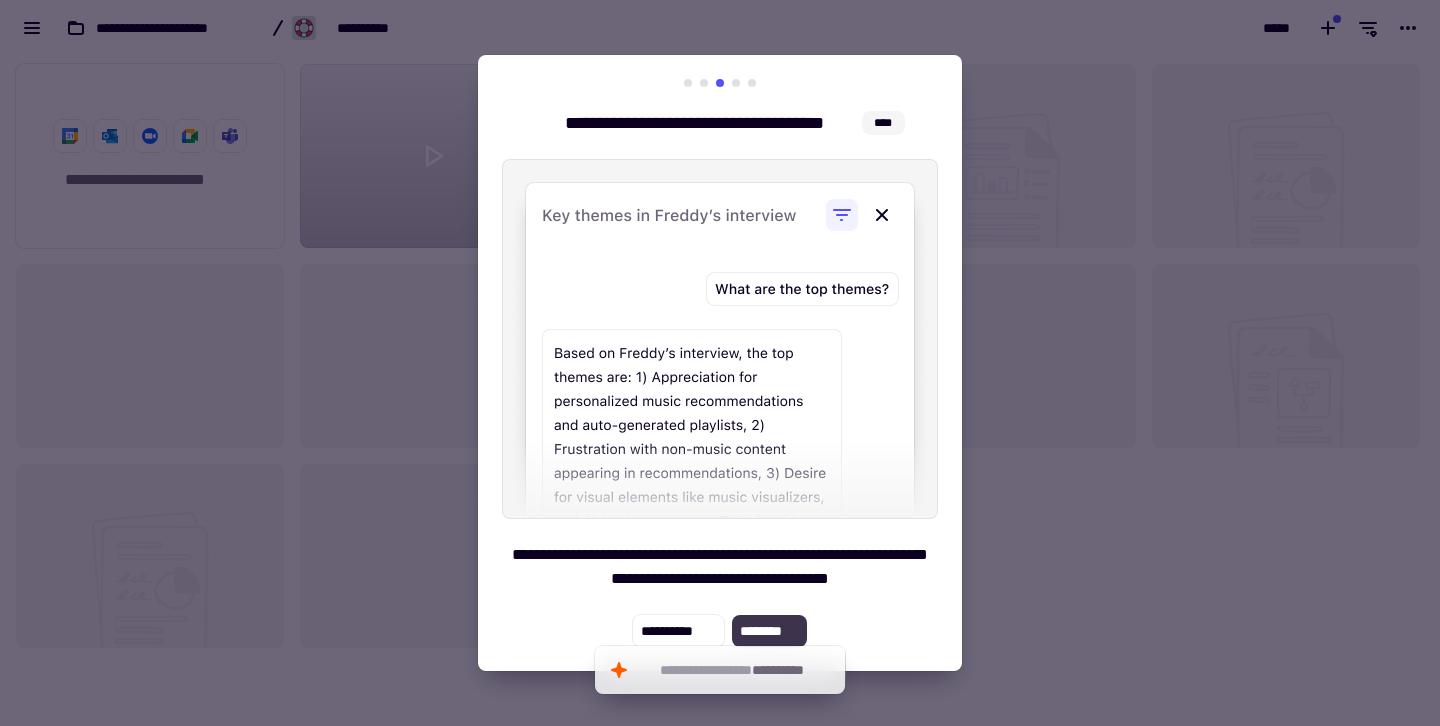 click on "********" 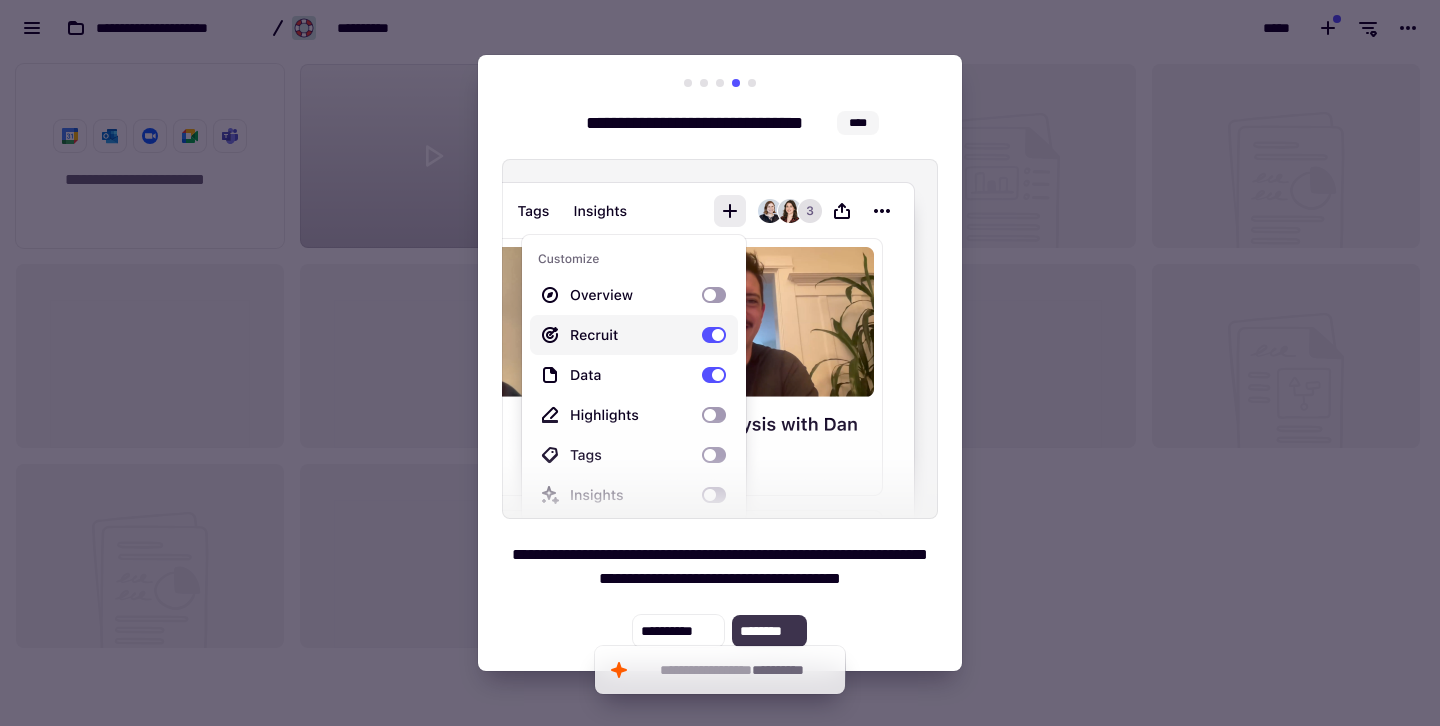 click on "********" 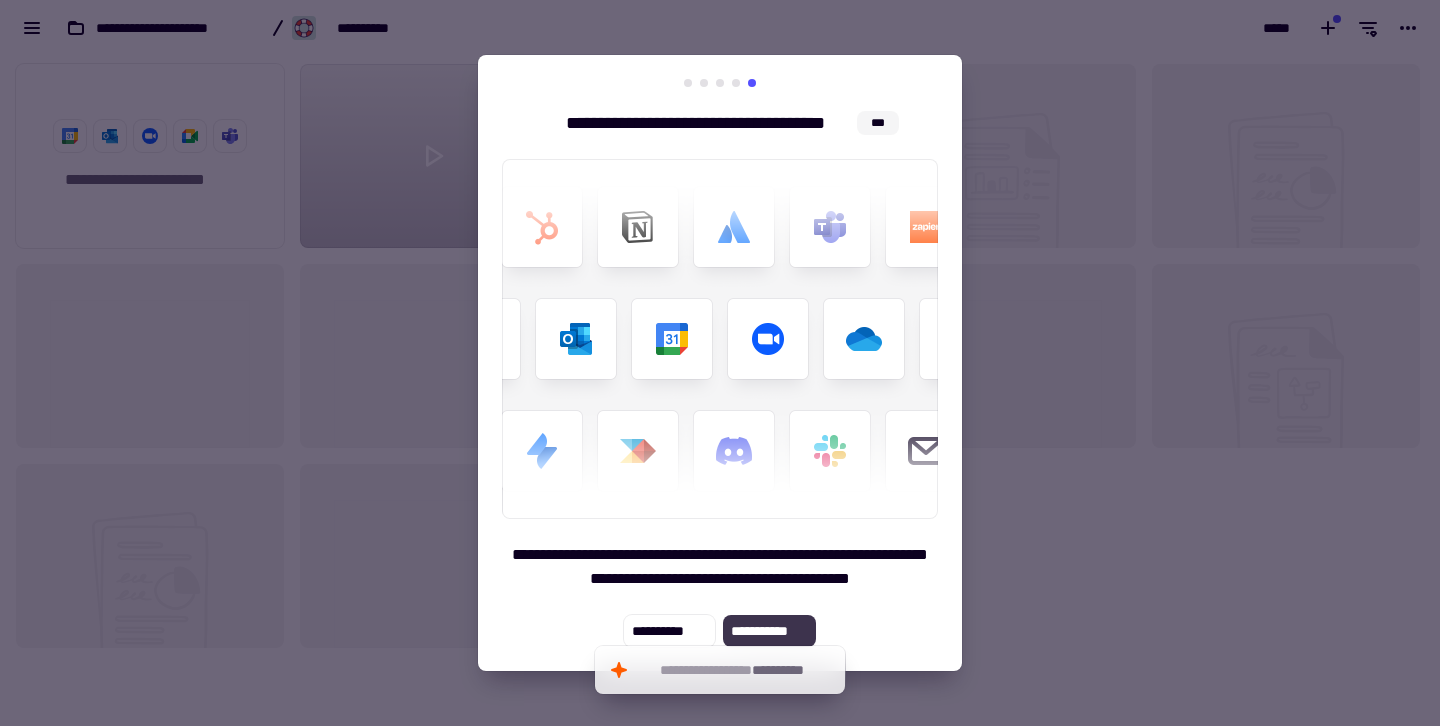 click on "**********" 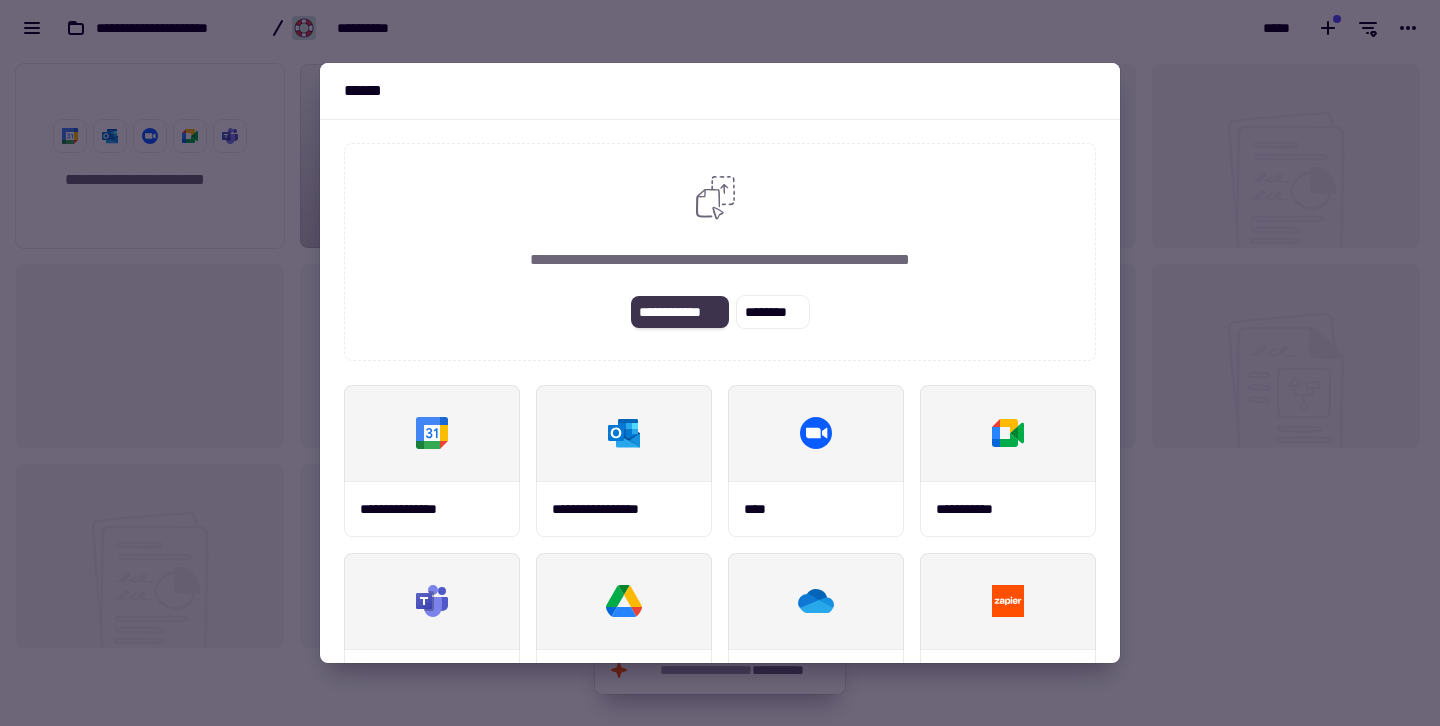 click on "**********" 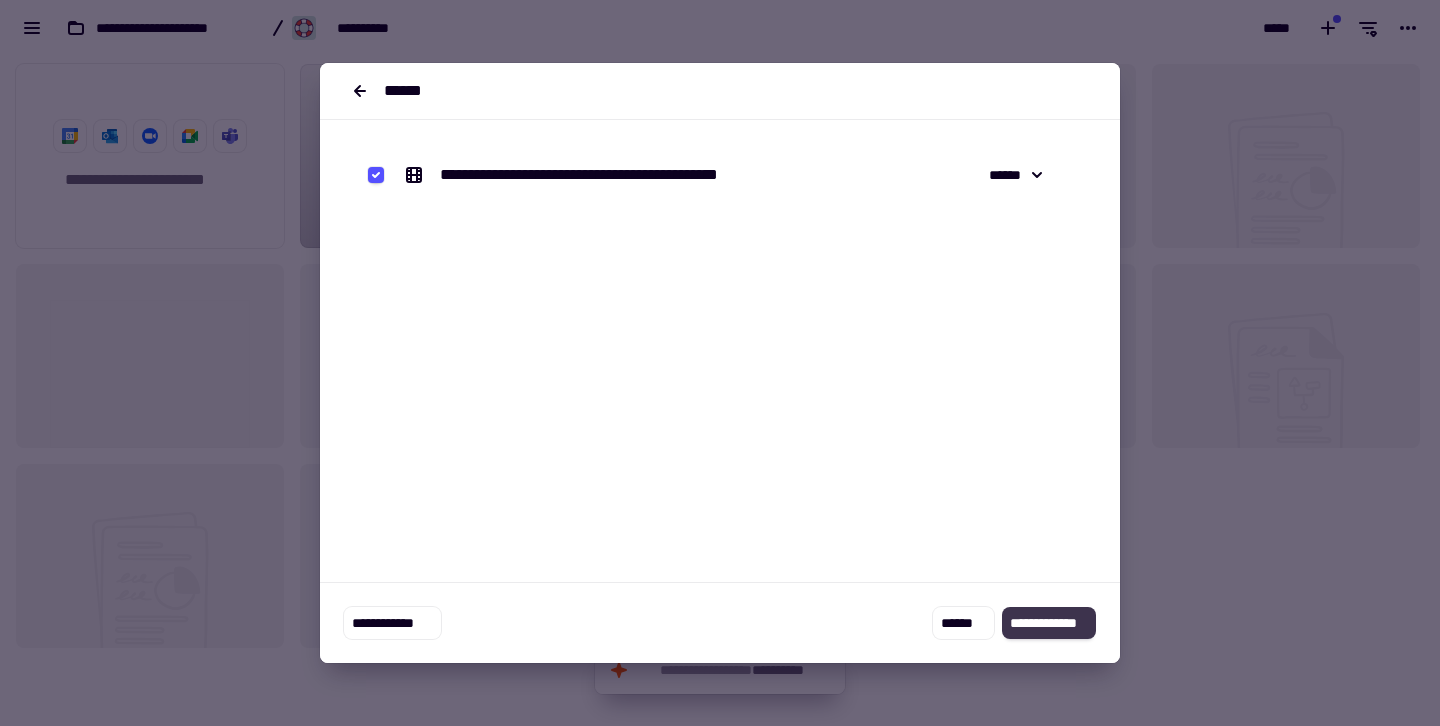 click on "**********" 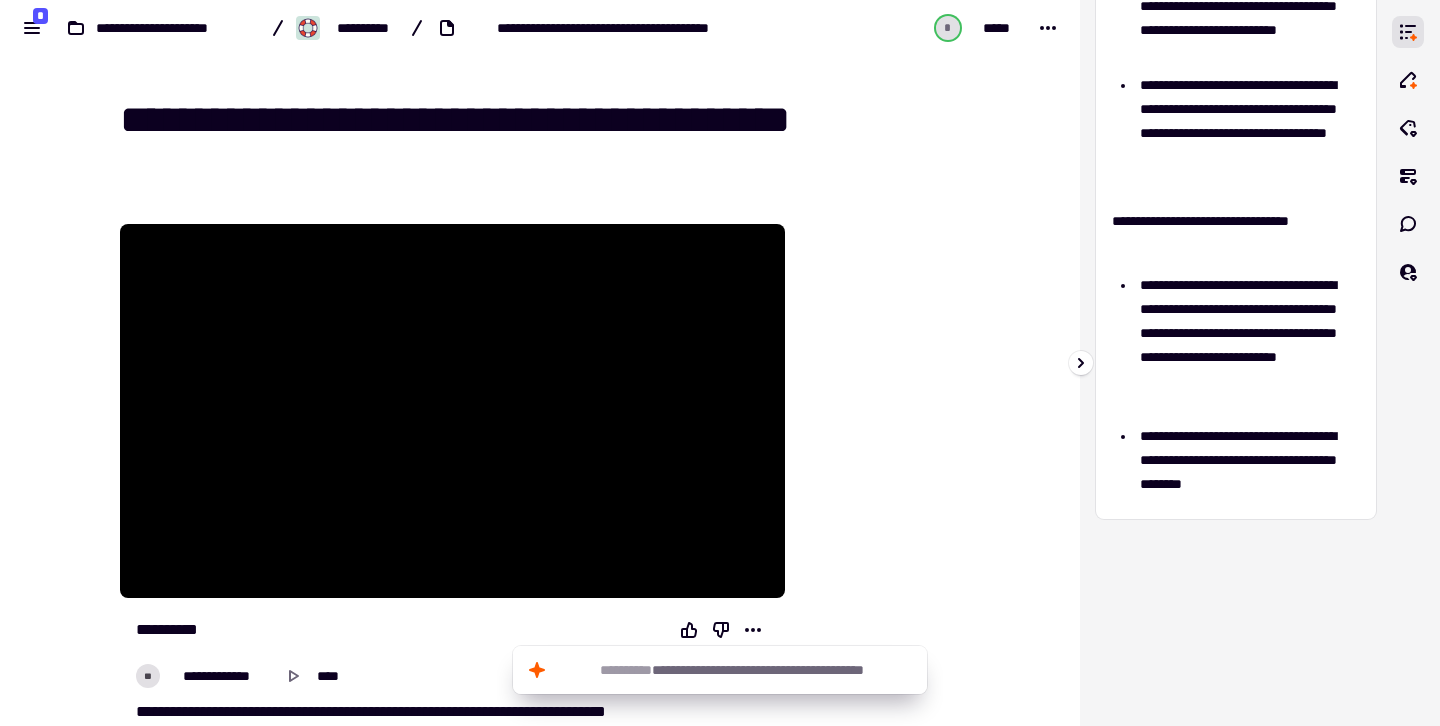 scroll, scrollTop: 0, scrollLeft: 0, axis: both 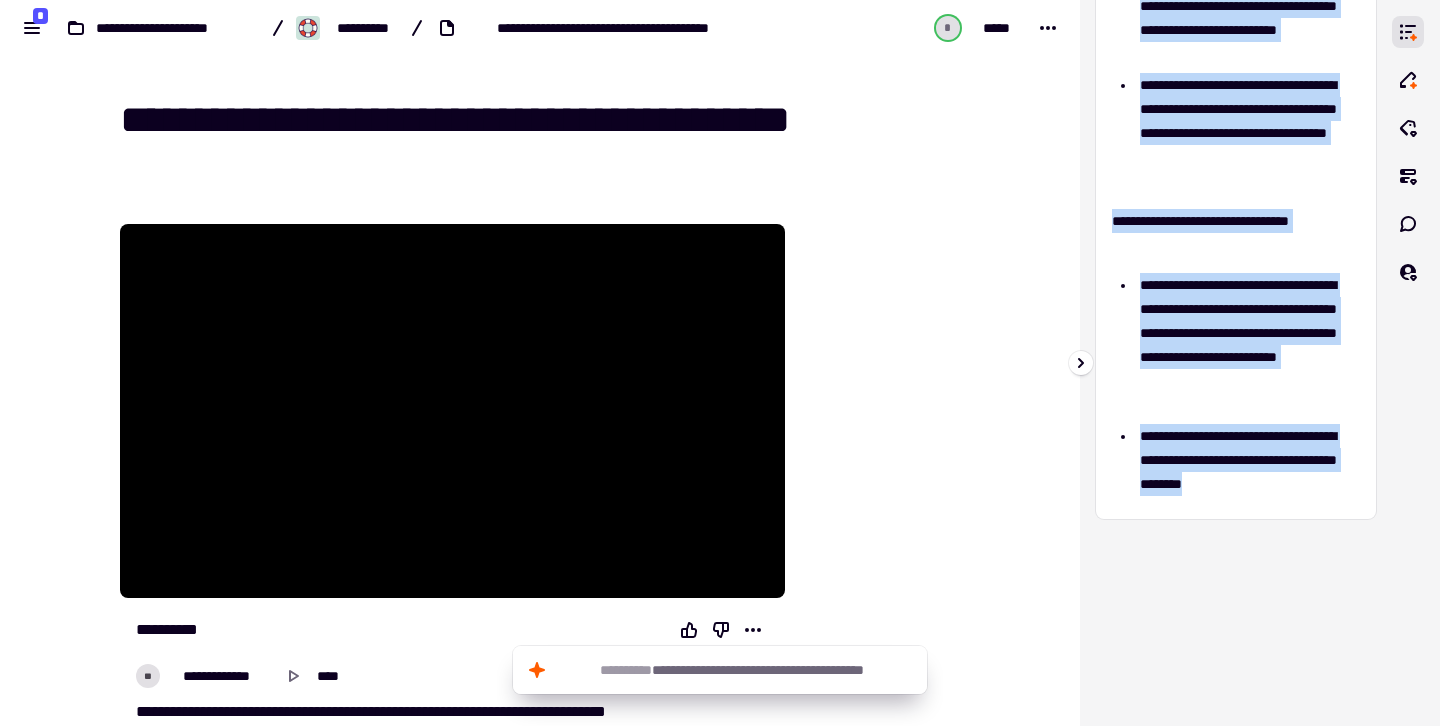 drag, startPoint x: 1112, startPoint y: 86, endPoint x: 1249, endPoint y: 510, distance: 445.5839 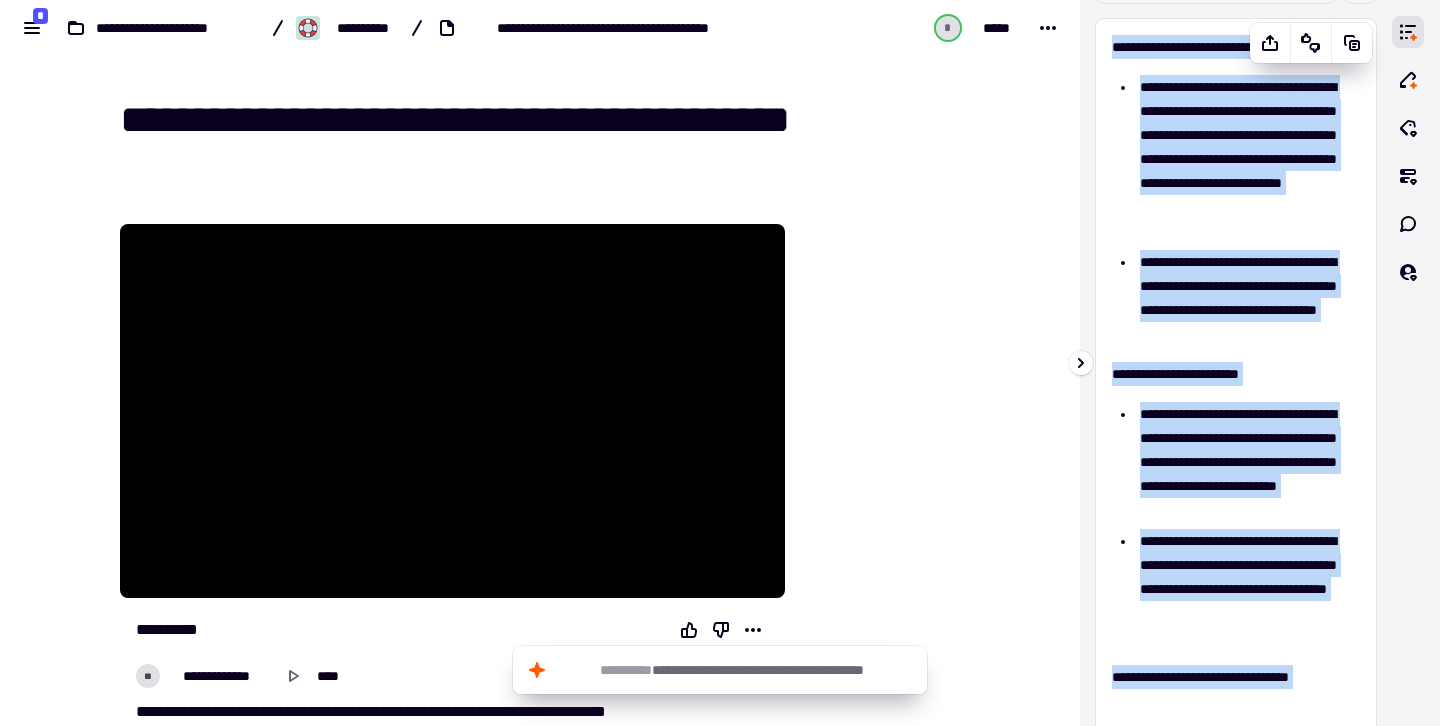 scroll, scrollTop: 65, scrollLeft: 0, axis: vertical 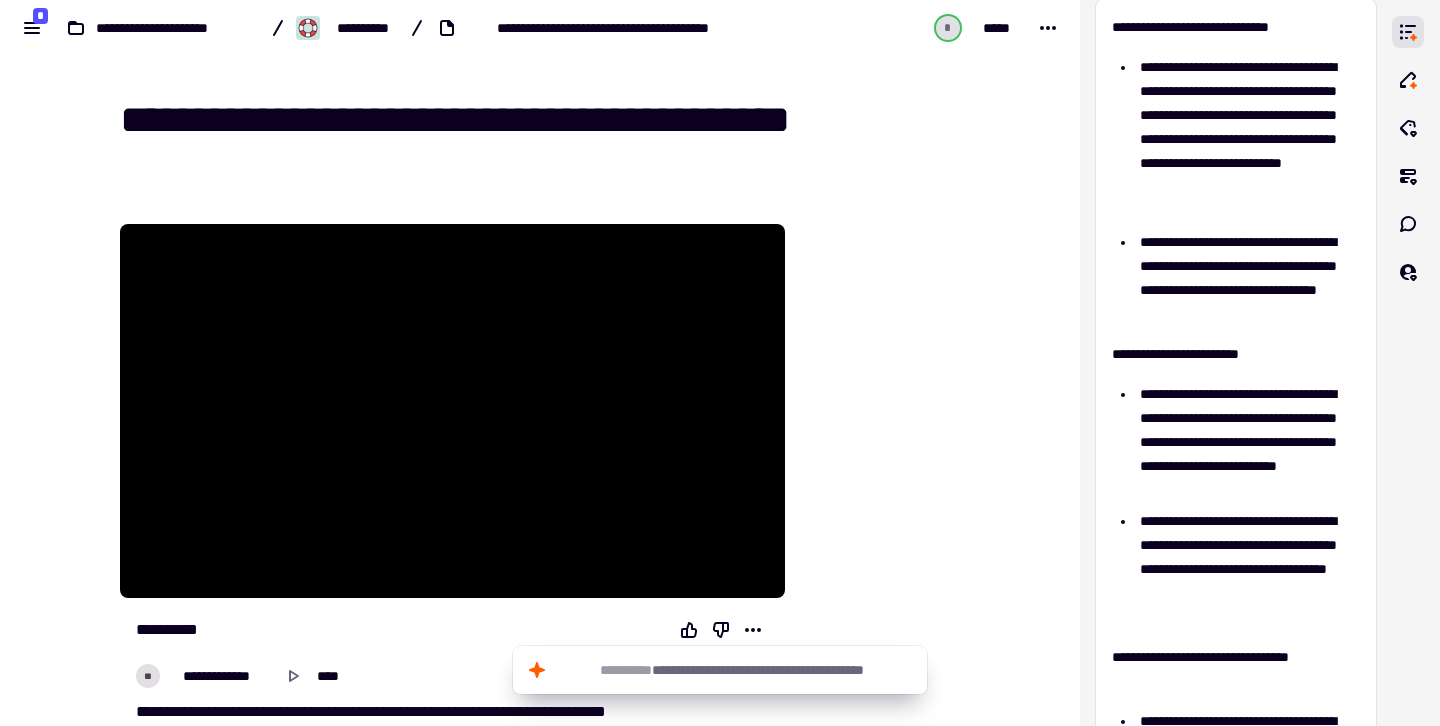 click on "**********" at bounding box center [540, 363] 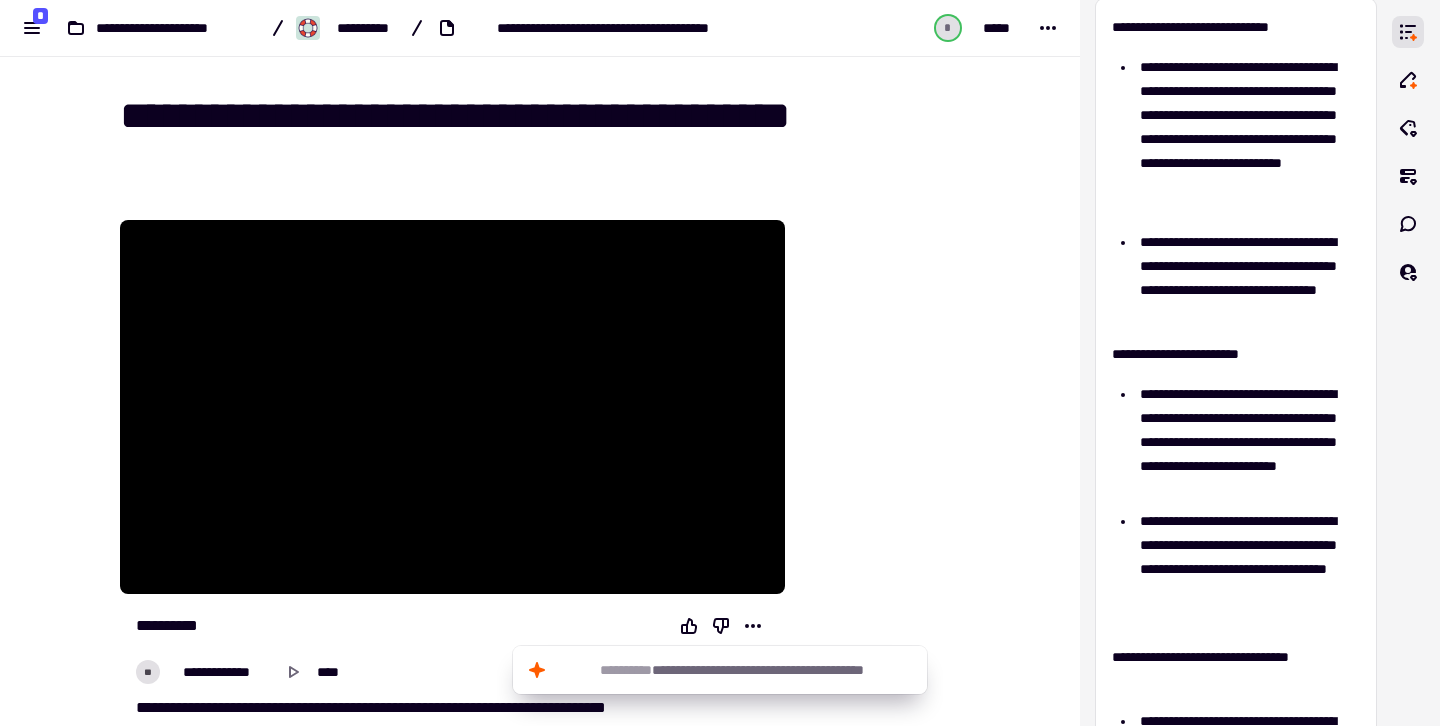 scroll, scrollTop: 0, scrollLeft: 0, axis: both 